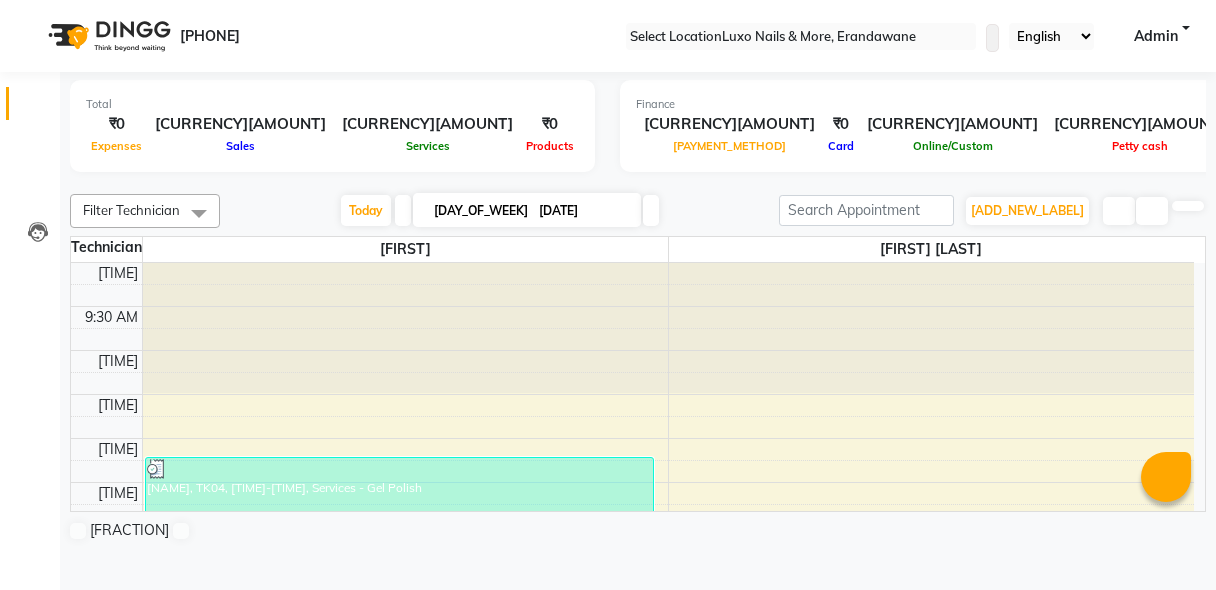 scroll, scrollTop: 0, scrollLeft: 0, axis: both 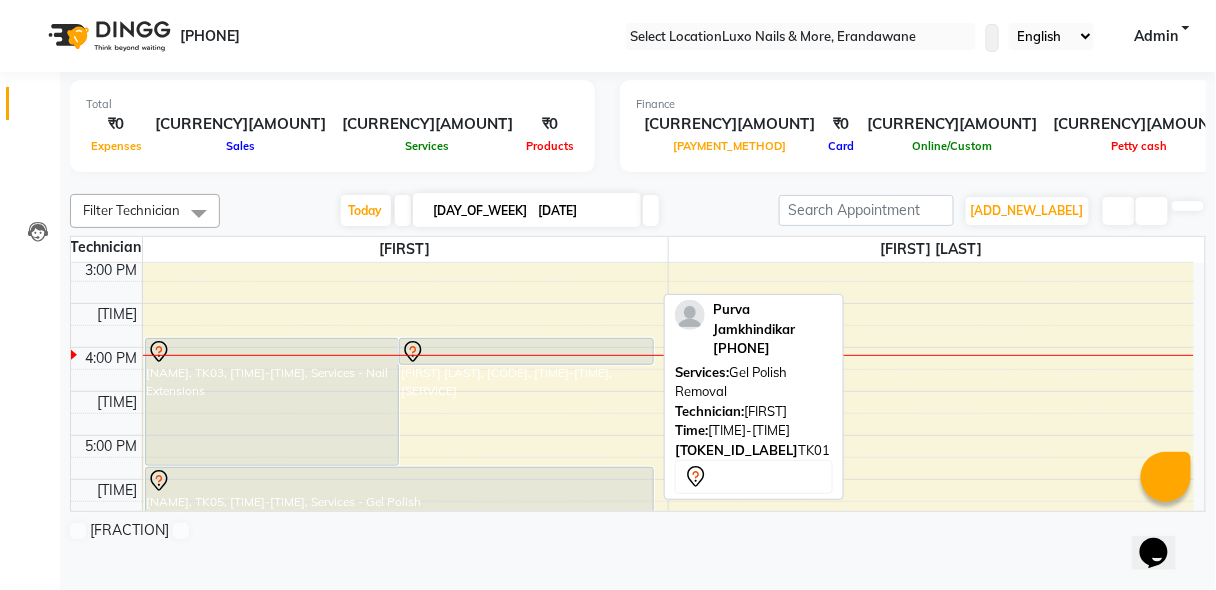 click at bounding box center [526, 352] 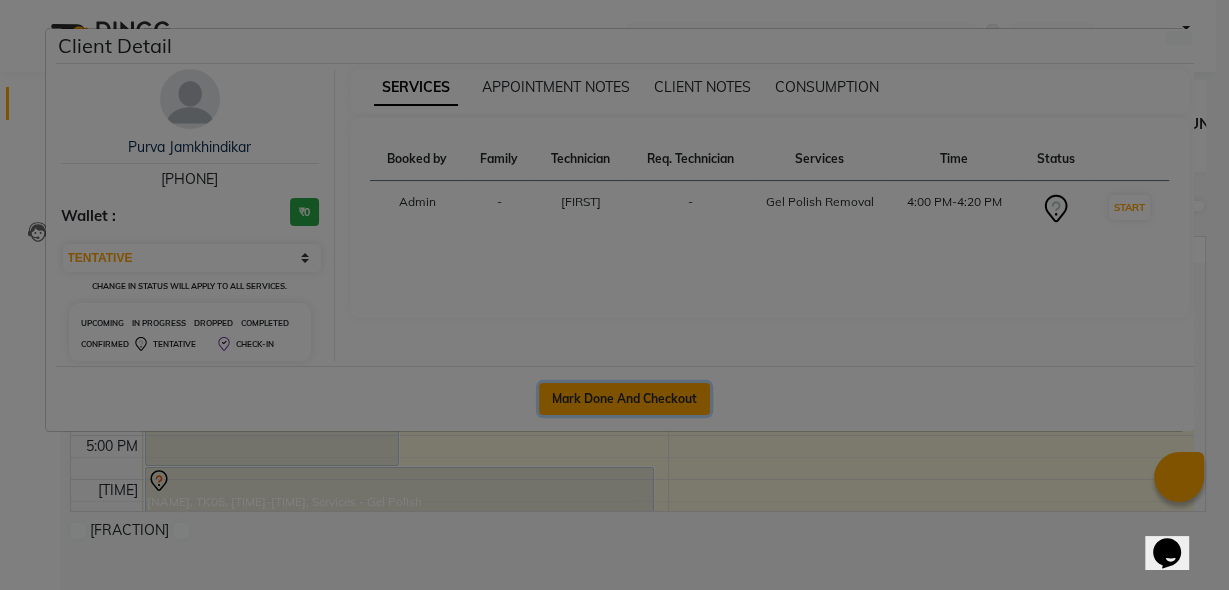 click on "Mark Done And Checkout" at bounding box center [624, 399] 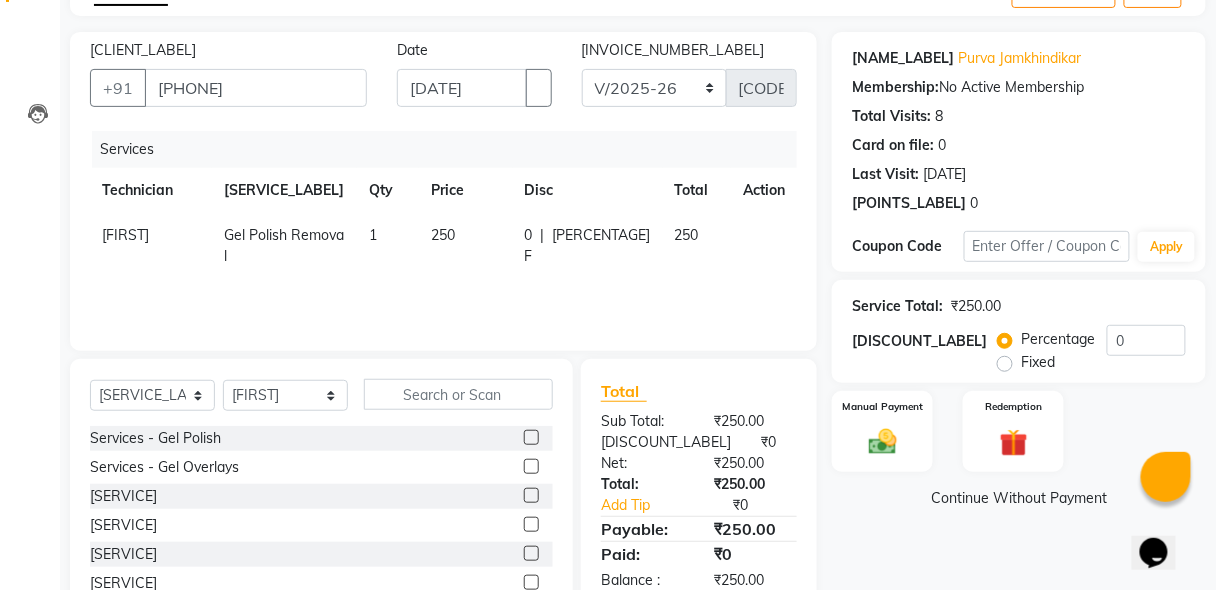 scroll, scrollTop: 209, scrollLeft: 0, axis: vertical 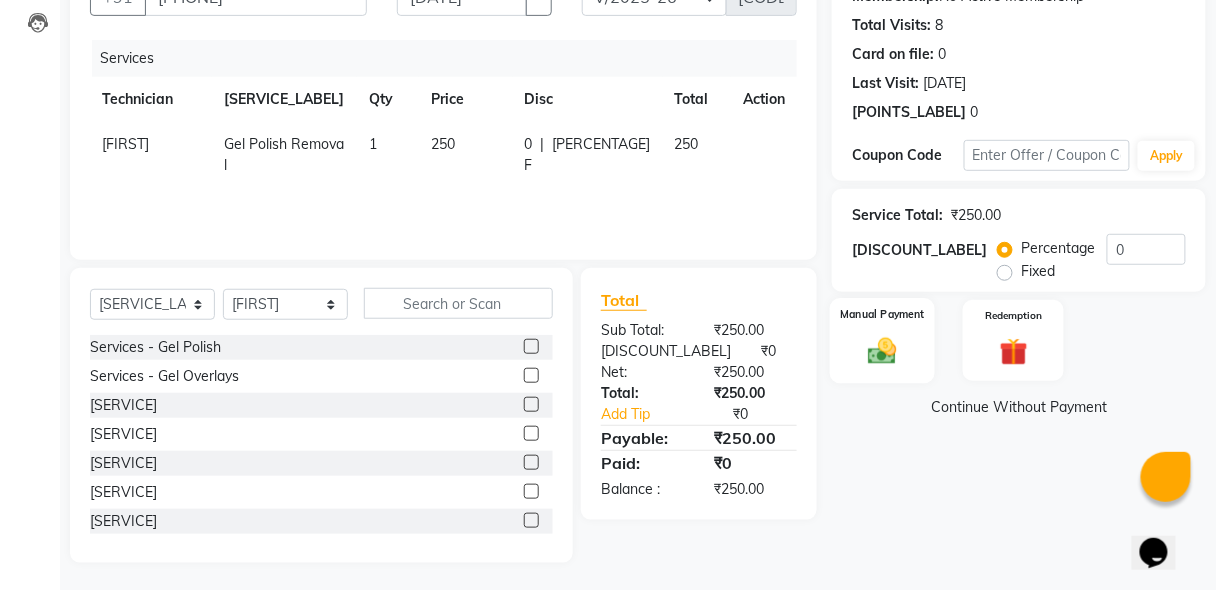 click at bounding box center (882, 351) 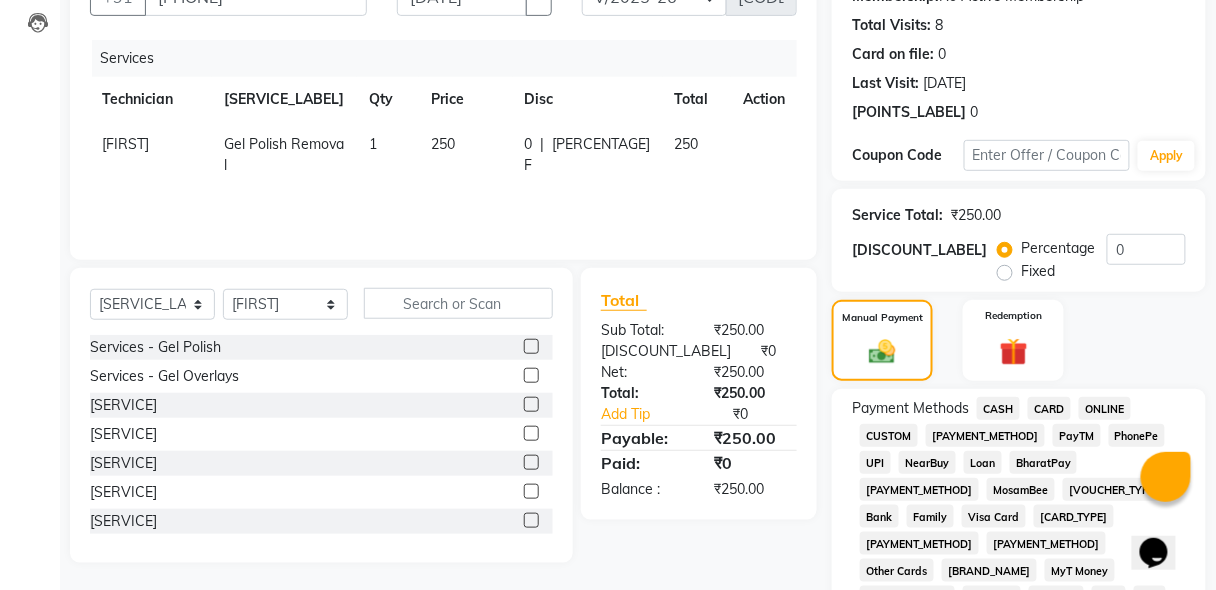 scroll, scrollTop: 725, scrollLeft: 0, axis: vertical 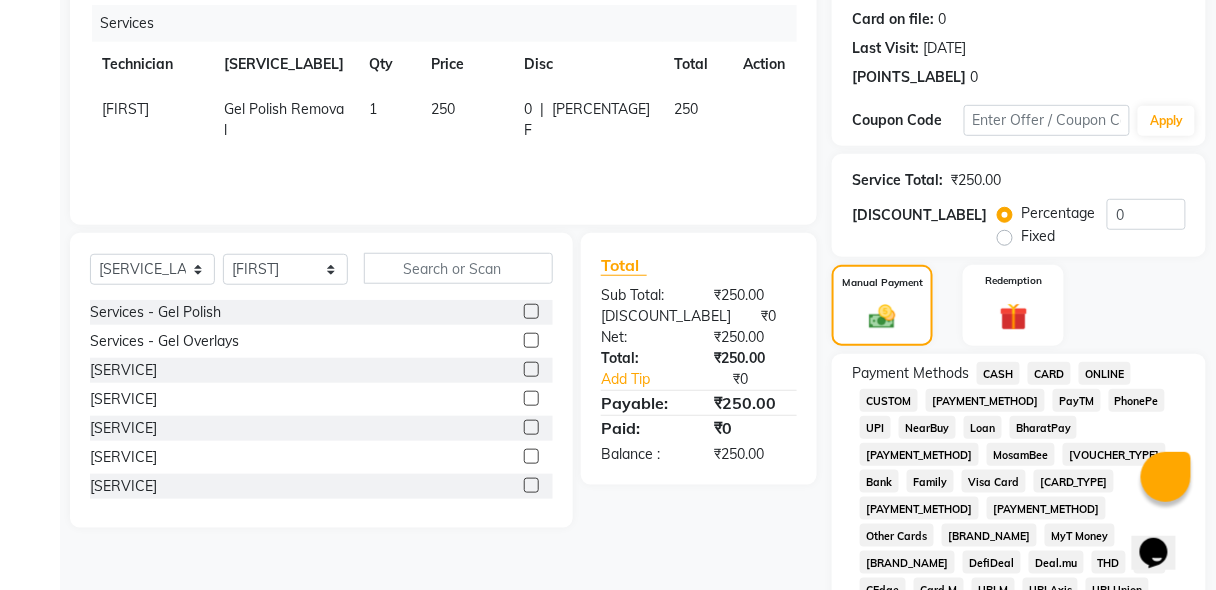 click on "CASH" at bounding box center [998, 373] 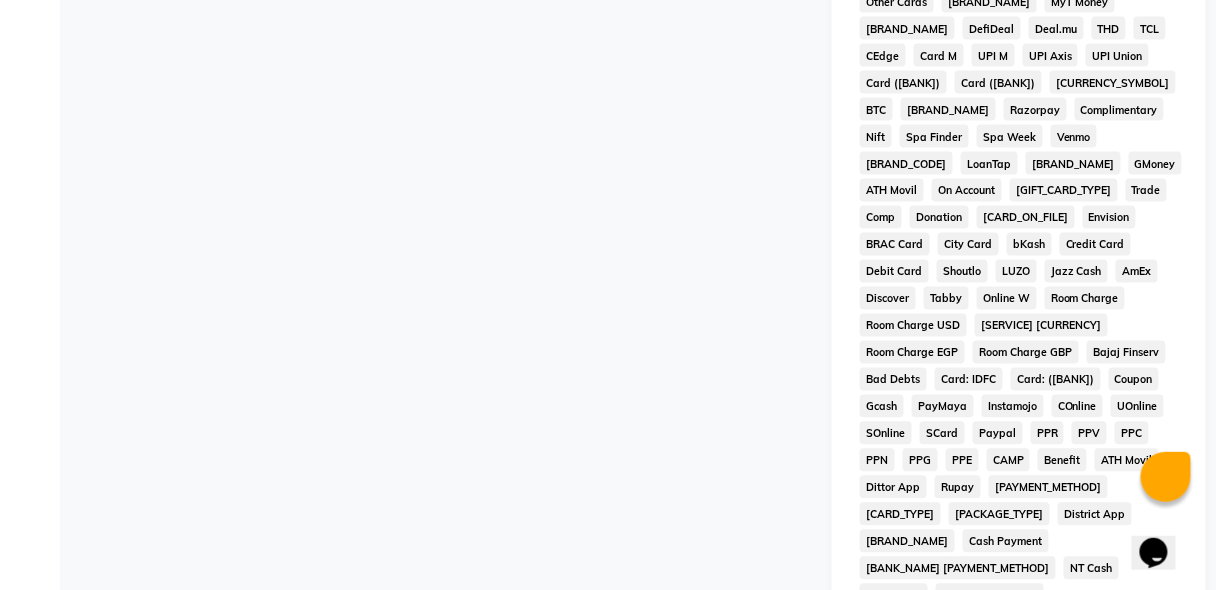 scroll, scrollTop: 780, scrollLeft: 0, axis: vertical 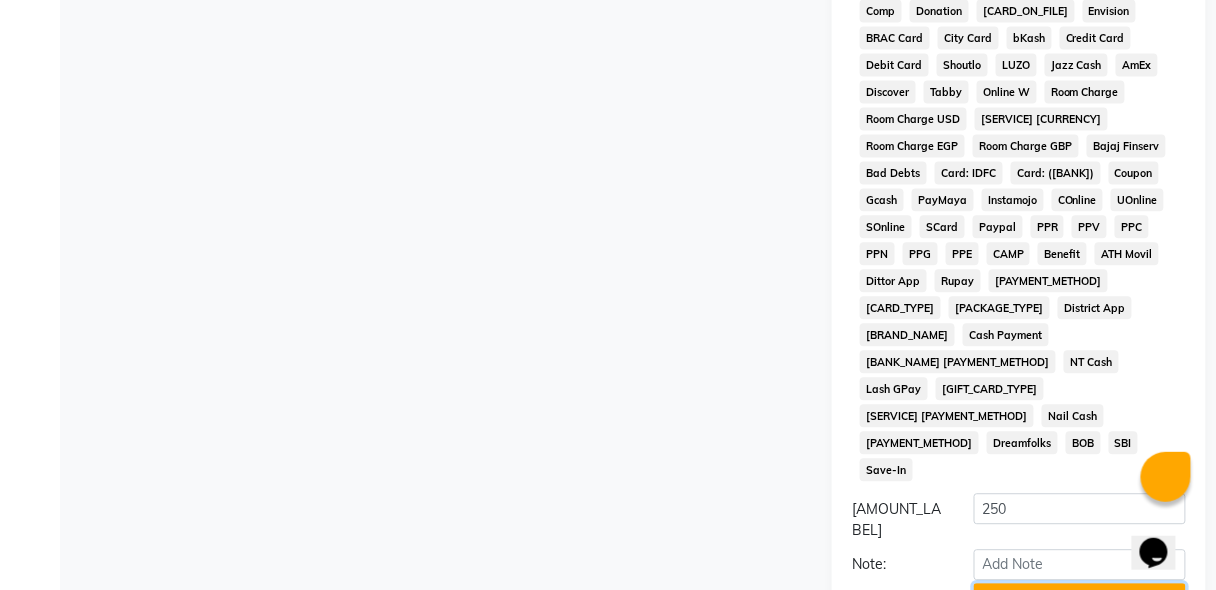 click on "Add Payment" at bounding box center [1080, 598] 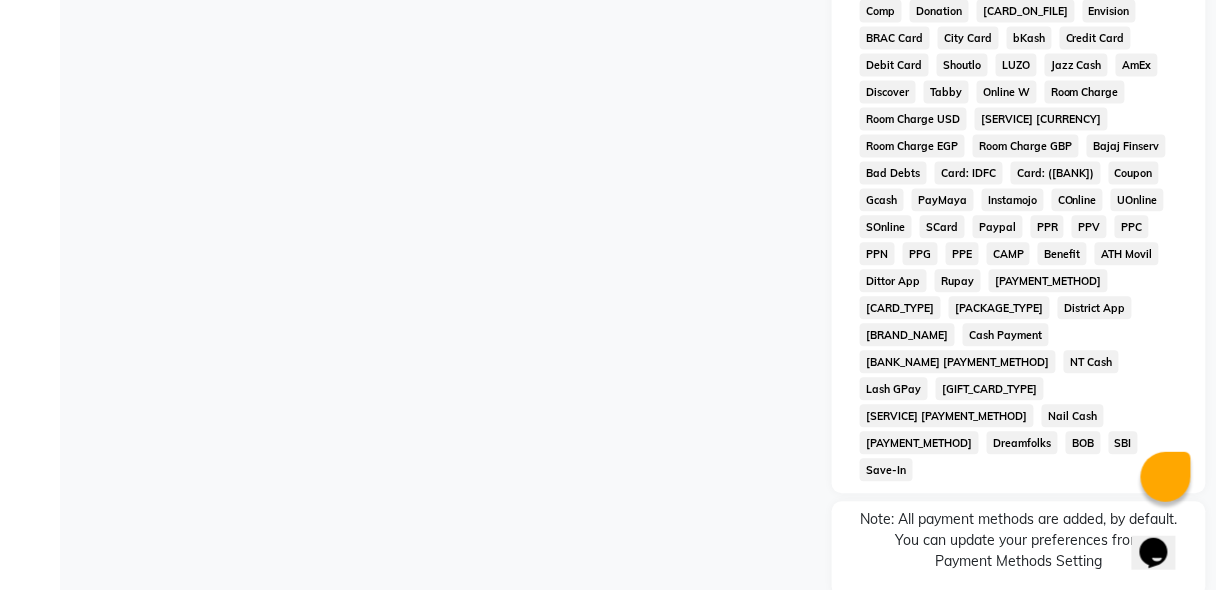 click on "Checkout" at bounding box center (1019, 734) 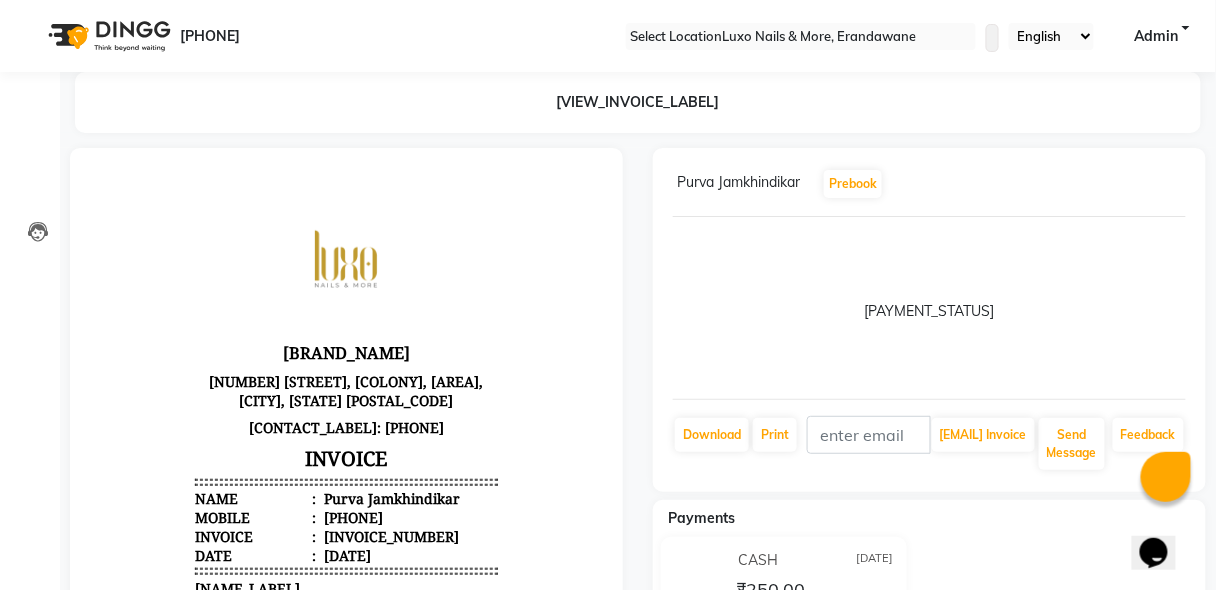 scroll, scrollTop: 0, scrollLeft: 0, axis: both 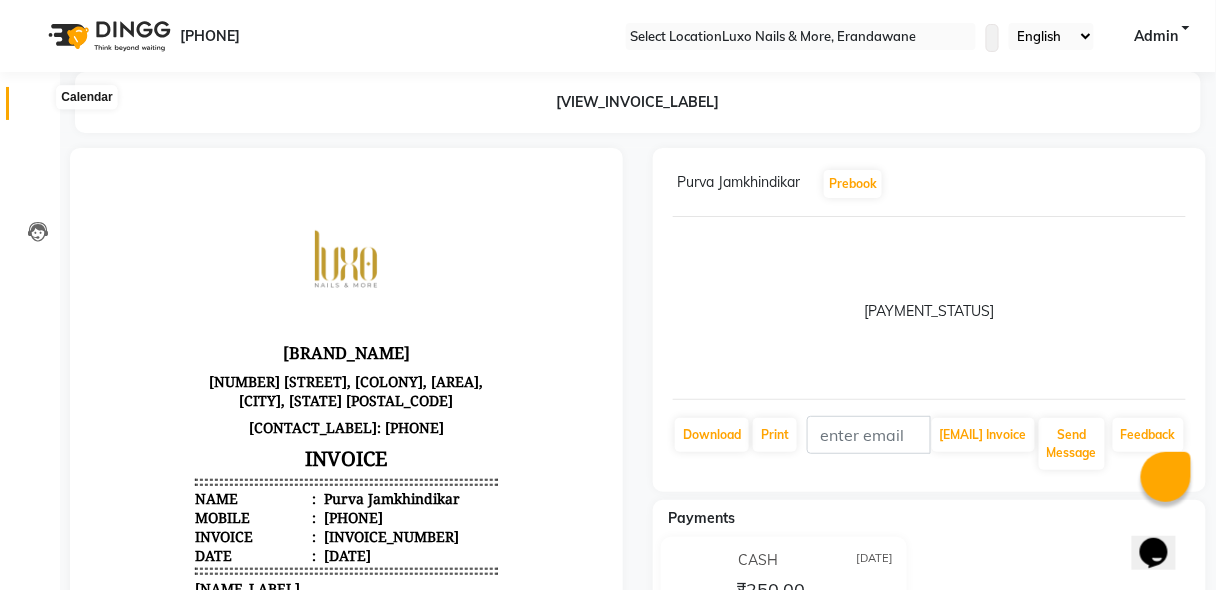 click at bounding box center (37, 108) 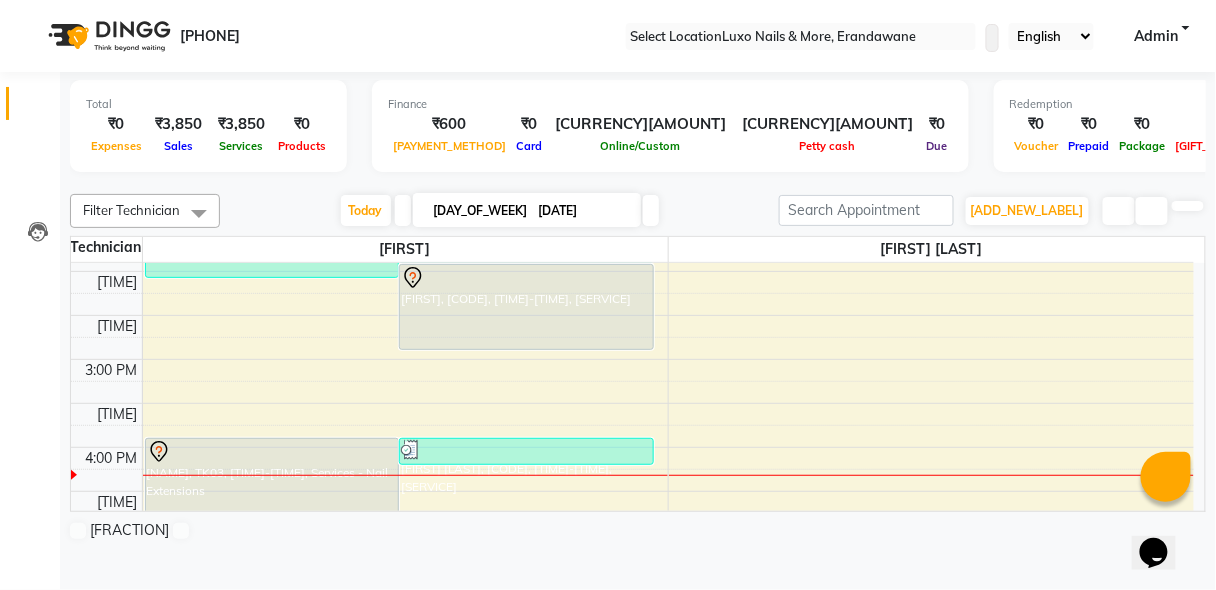 scroll, scrollTop: 462, scrollLeft: 0, axis: vertical 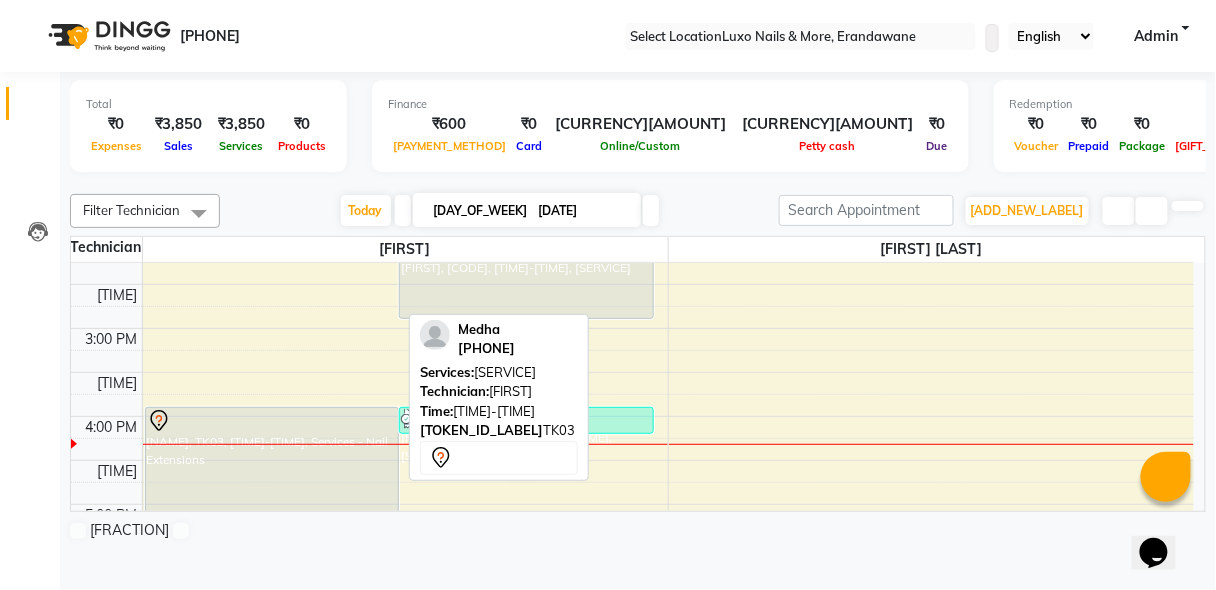 click on "[NAME], TK03, [TIME]-[TIME], Services - Nail Extensions" at bounding box center (526, 276) 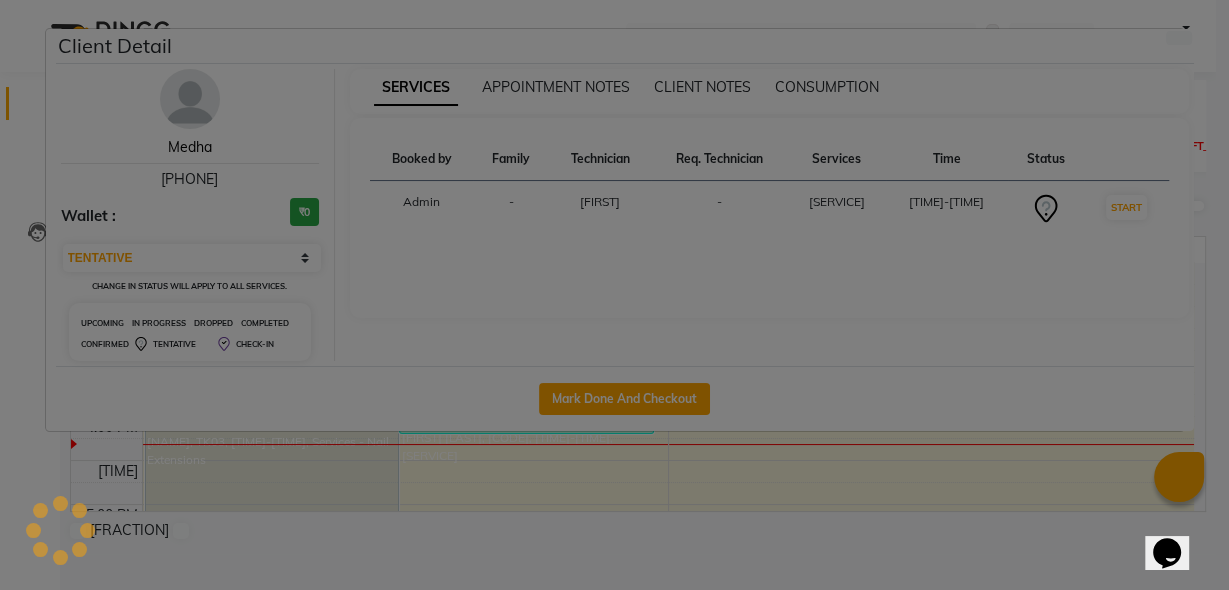 click on "Medha" at bounding box center (190, 147) 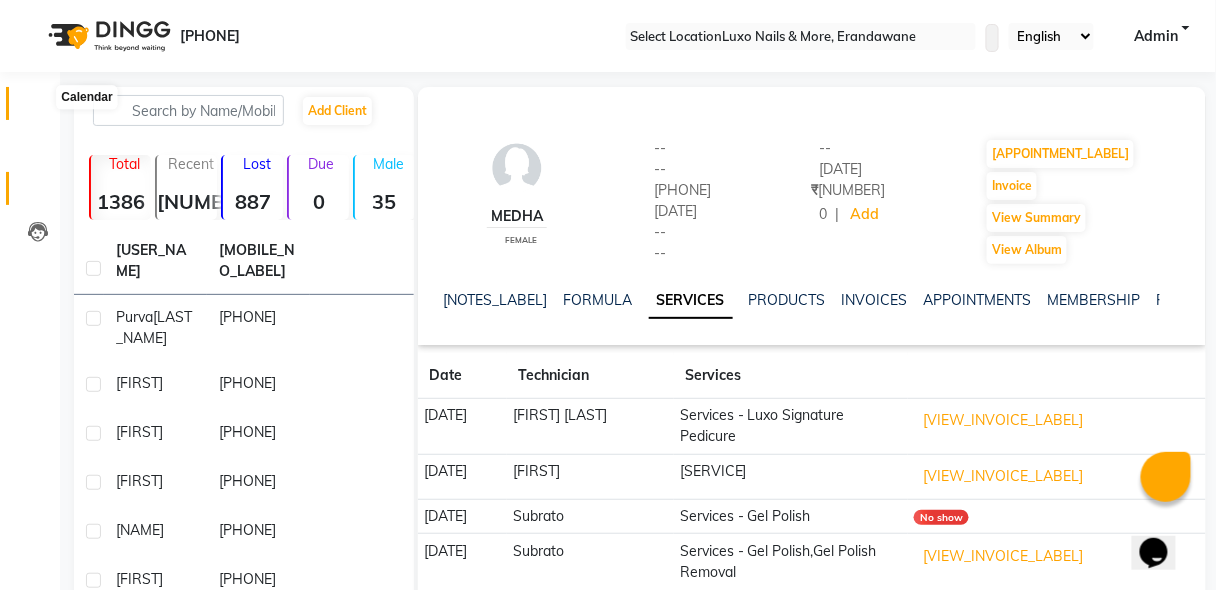 click at bounding box center (38, 108) 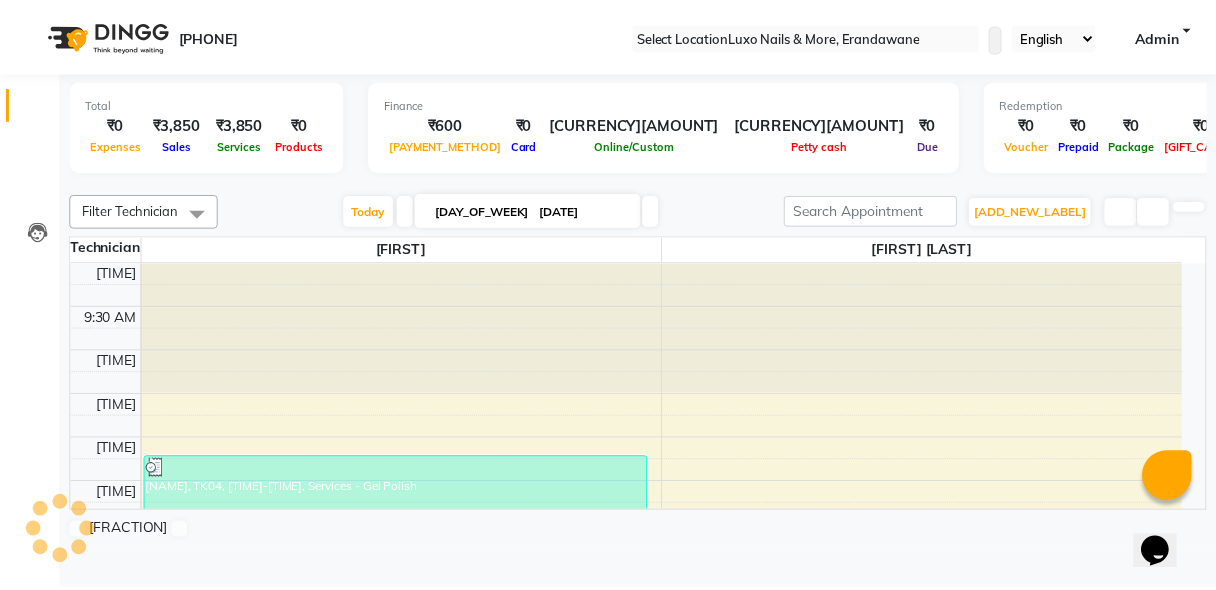 scroll, scrollTop: 0, scrollLeft: 0, axis: both 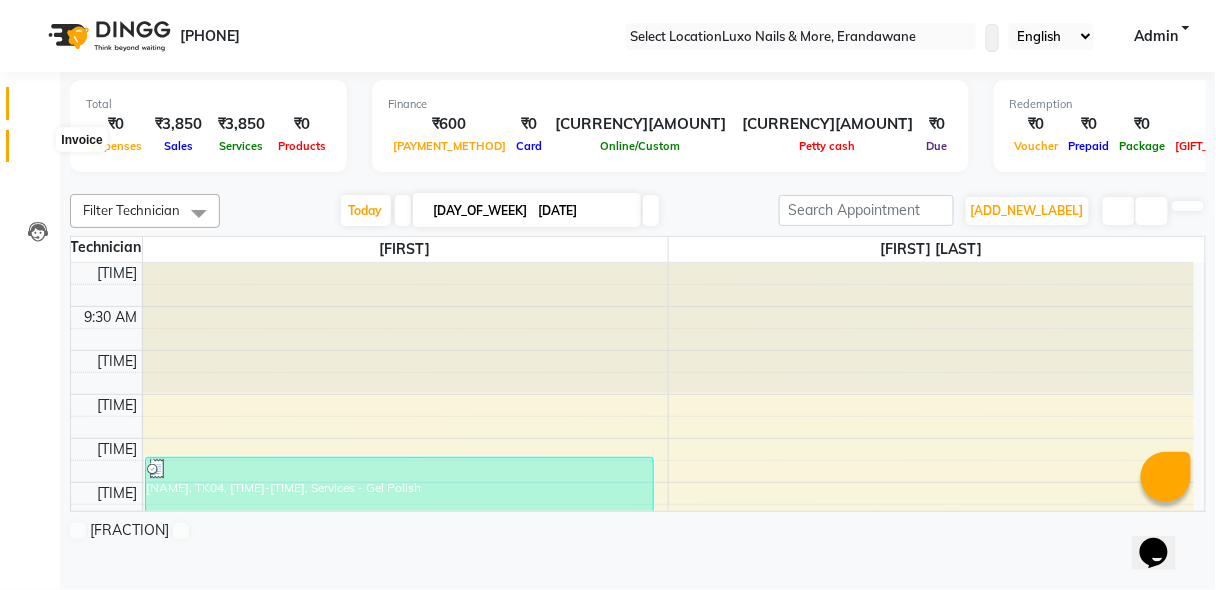 click at bounding box center [37, 151] 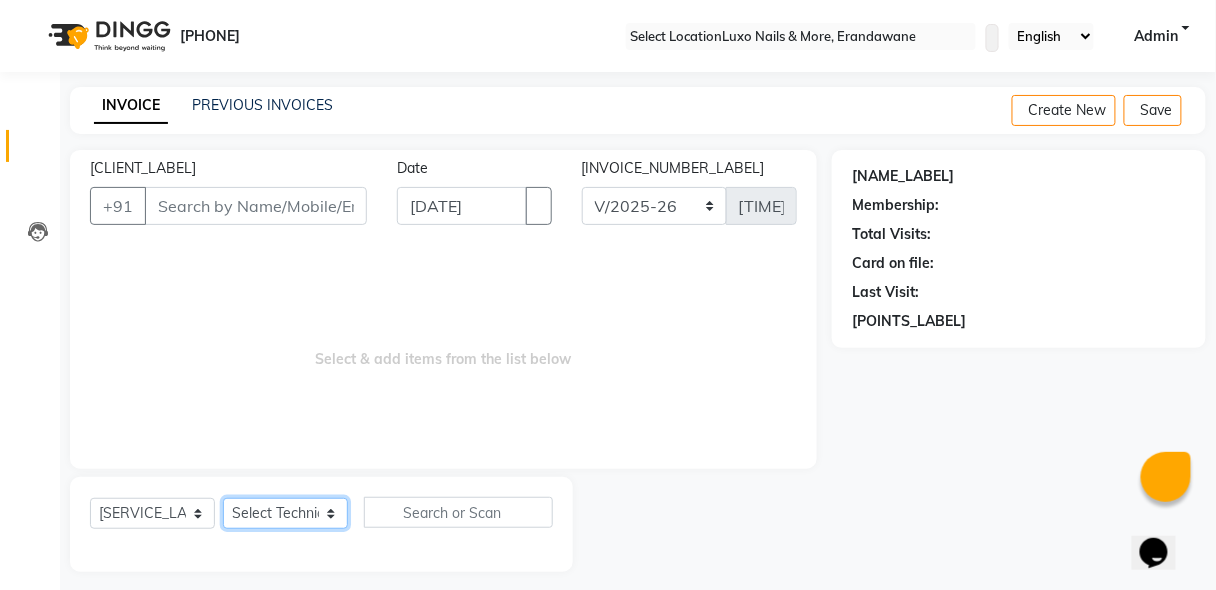 click on "Select Technician" at bounding box center (285, 513) 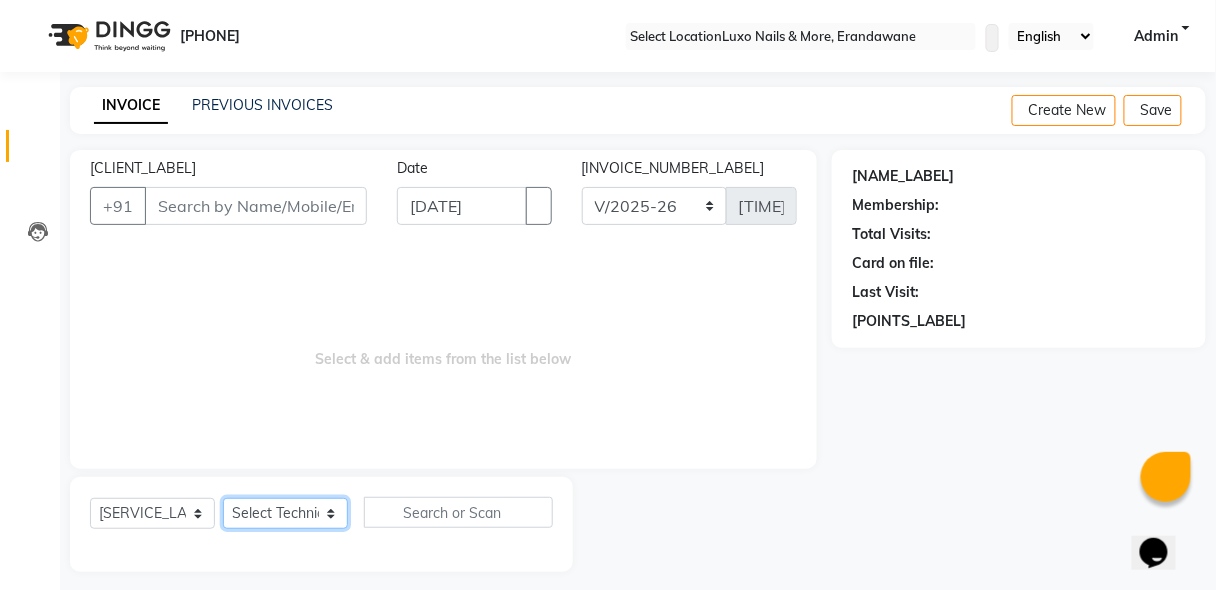 click on "Select Technician Nikita Pisal Priti" at bounding box center (285, 513) 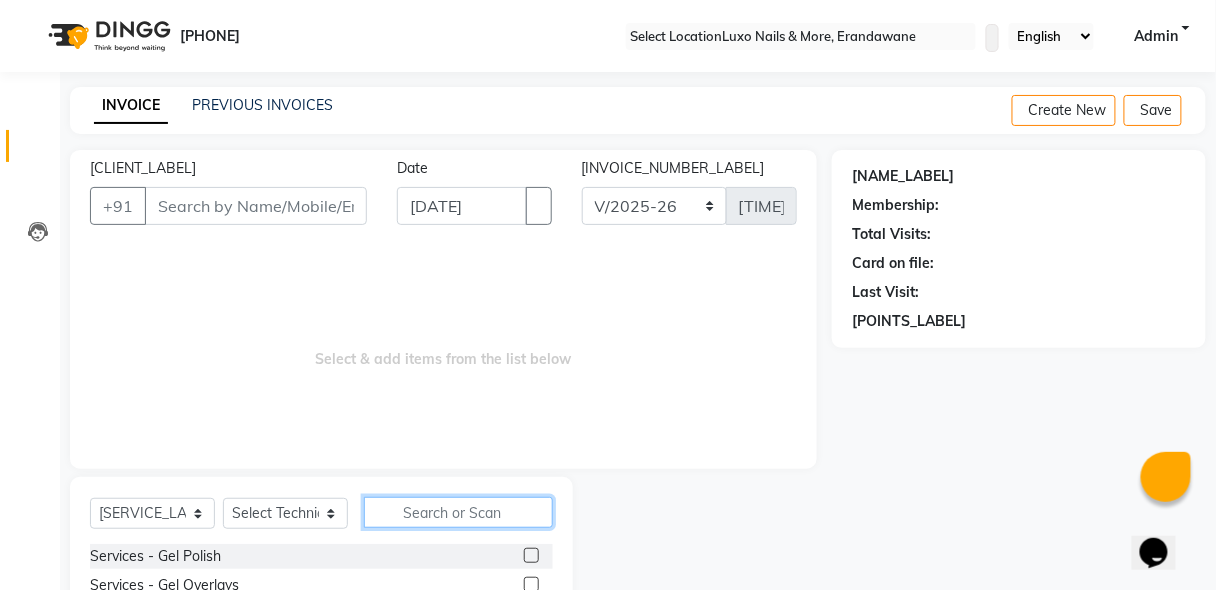 click at bounding box center [458, 512] 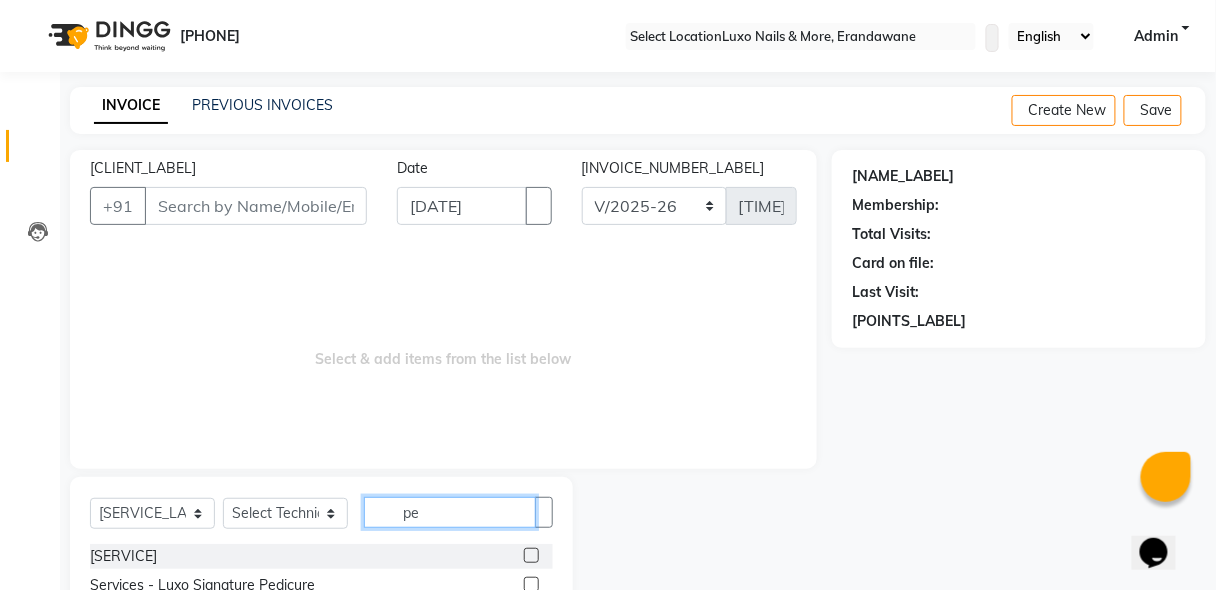 type on "pe" 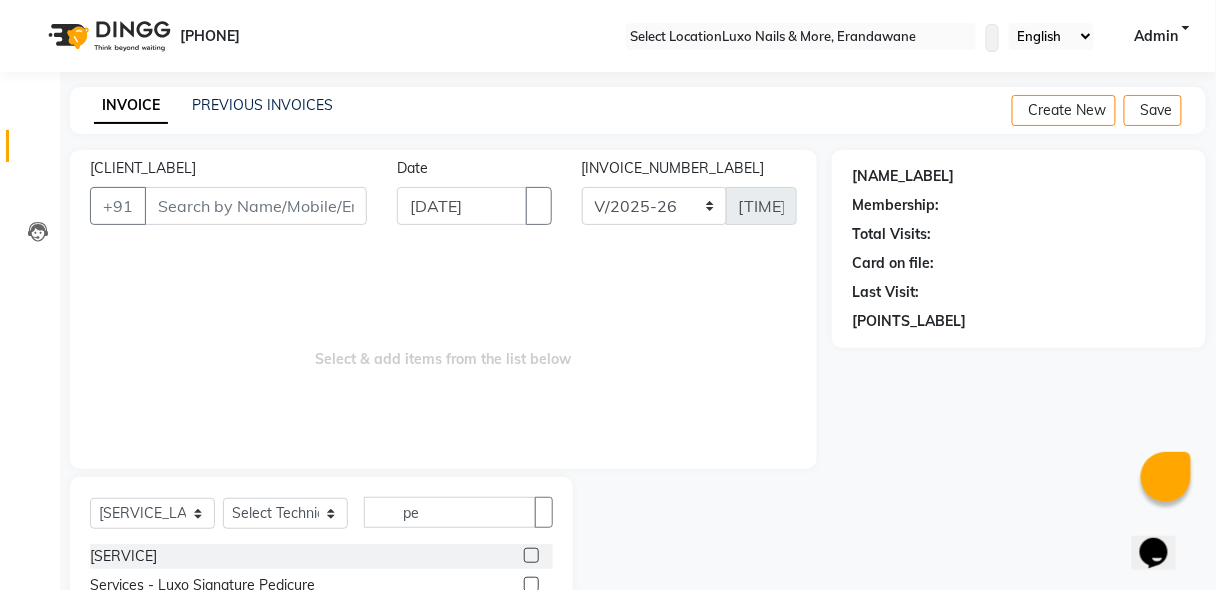 click at bounding box center (531, 555) 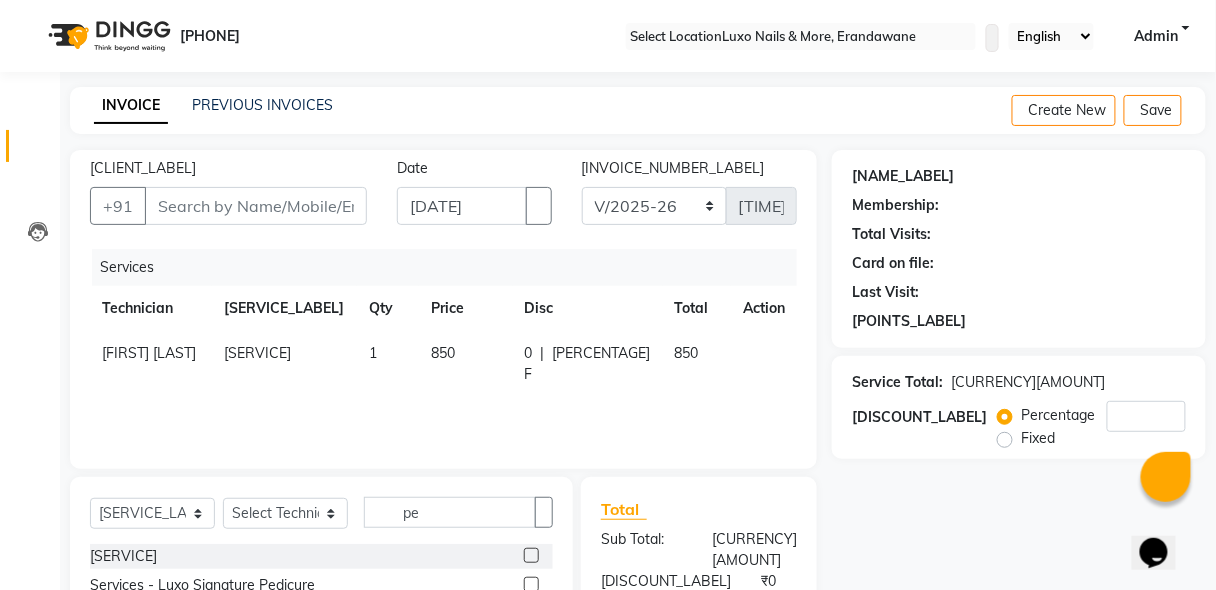 click at bounding box center [751, 343] 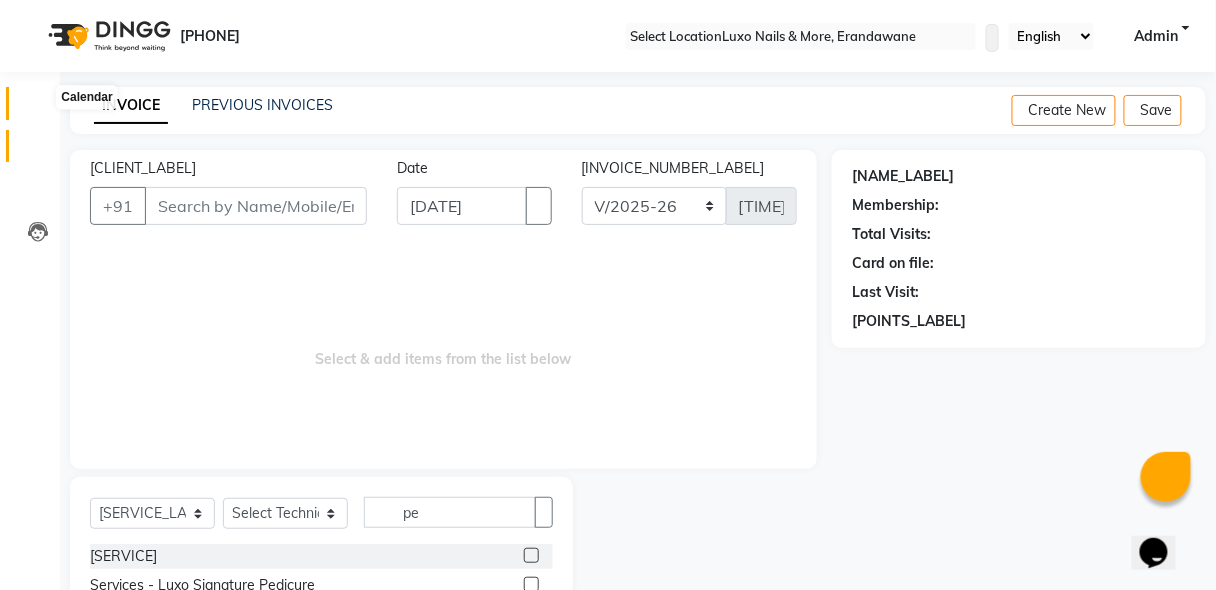 click at bounding box center (38, 108) 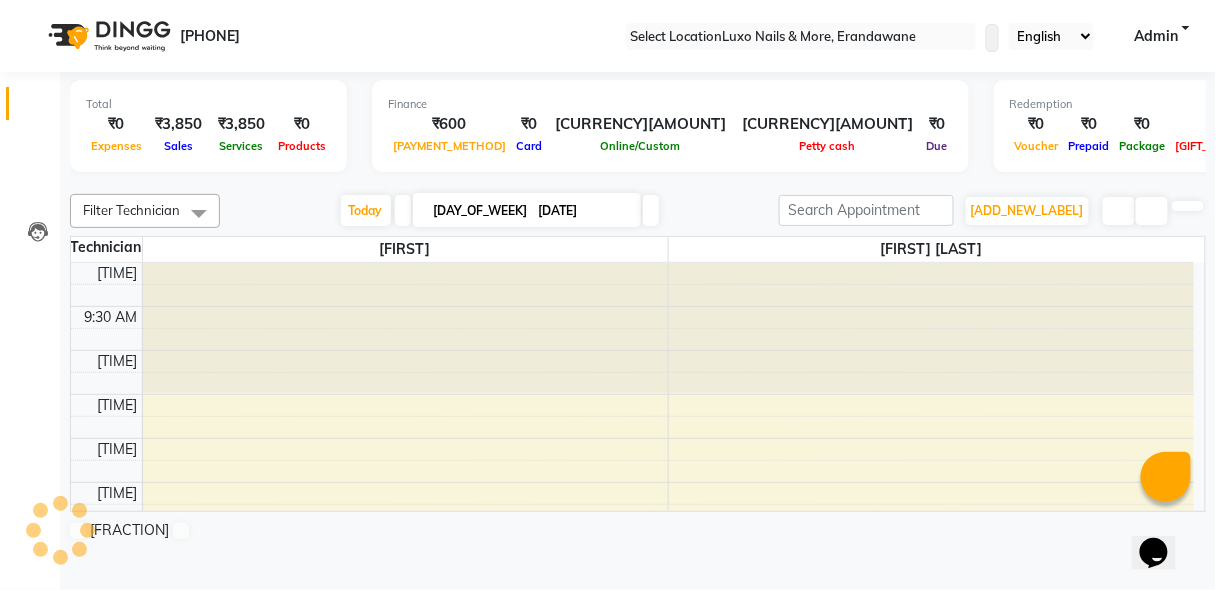 scroll, scrollTop: 0, scrollLeft: 0, axis: both 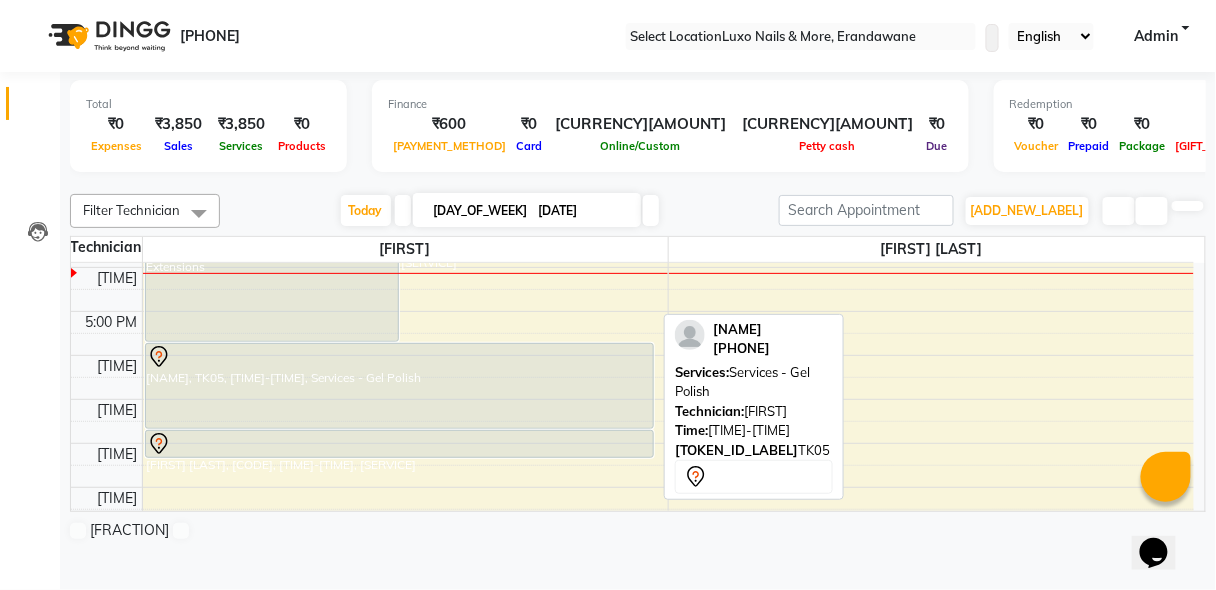 click on "[NAME], TK05, [TIME]-[TIME], Services - Gel Polish" at bounding box center [400, 386] 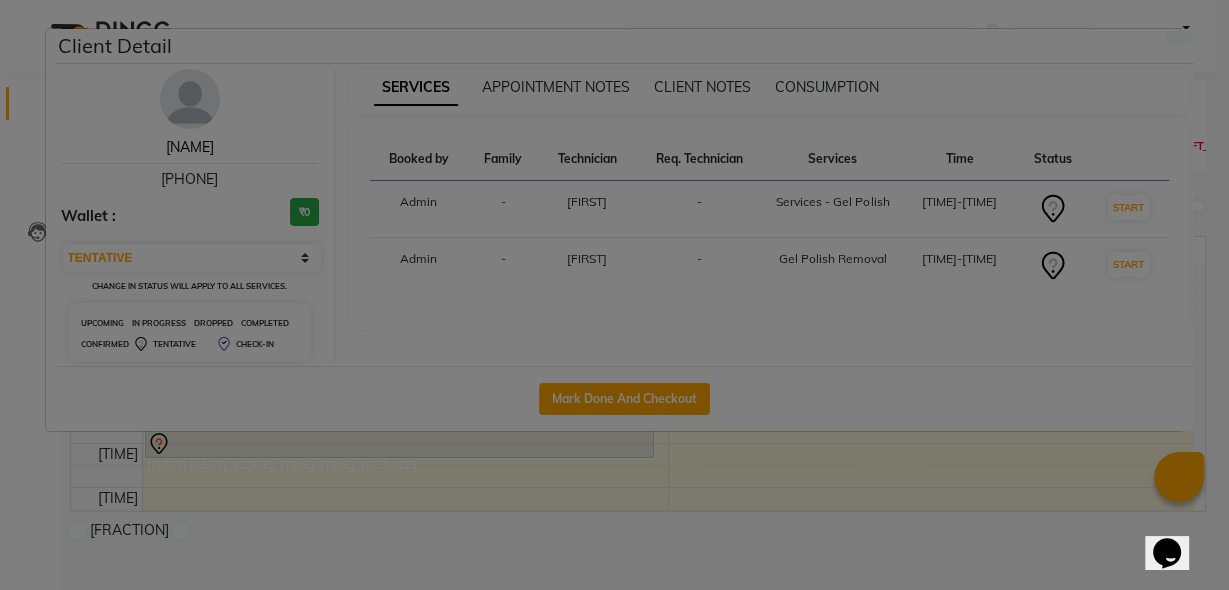 click on "[NAME]" at bounding box center (190, 147) 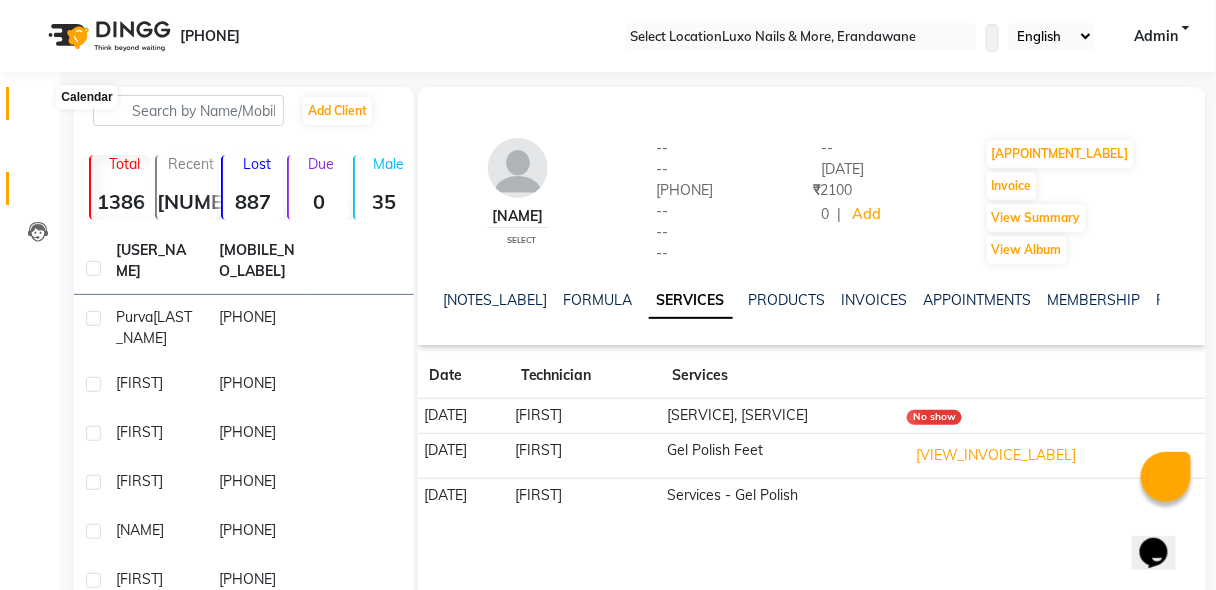 click at bounding box center (38, 108) 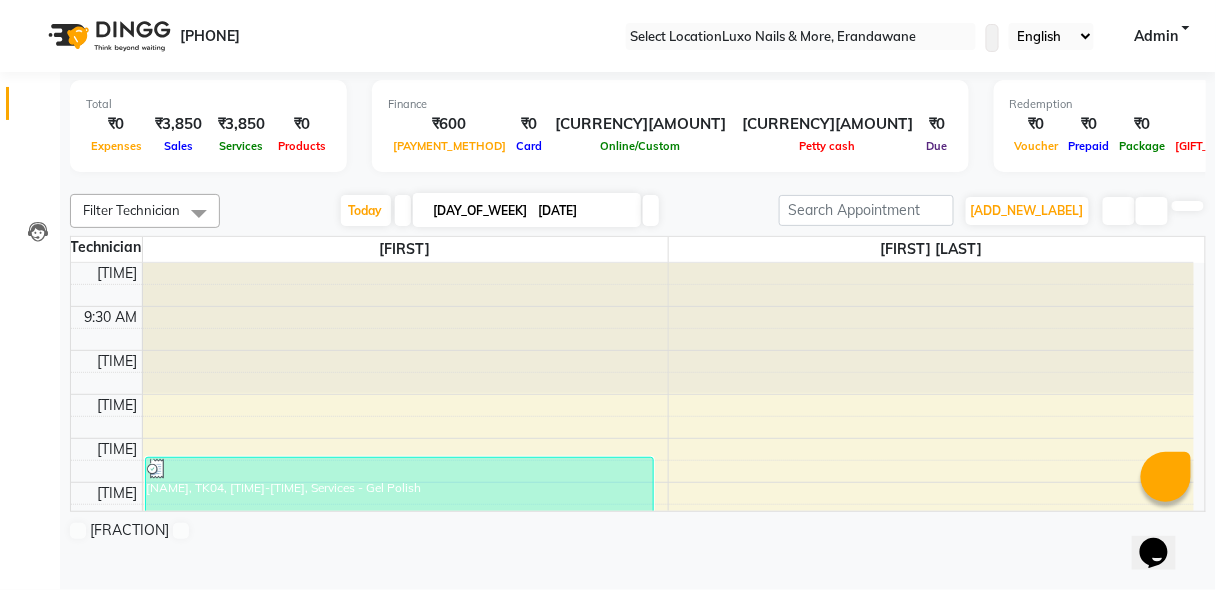 scroll, scrollTop: 0, scrollLeft: 0, axis: both 